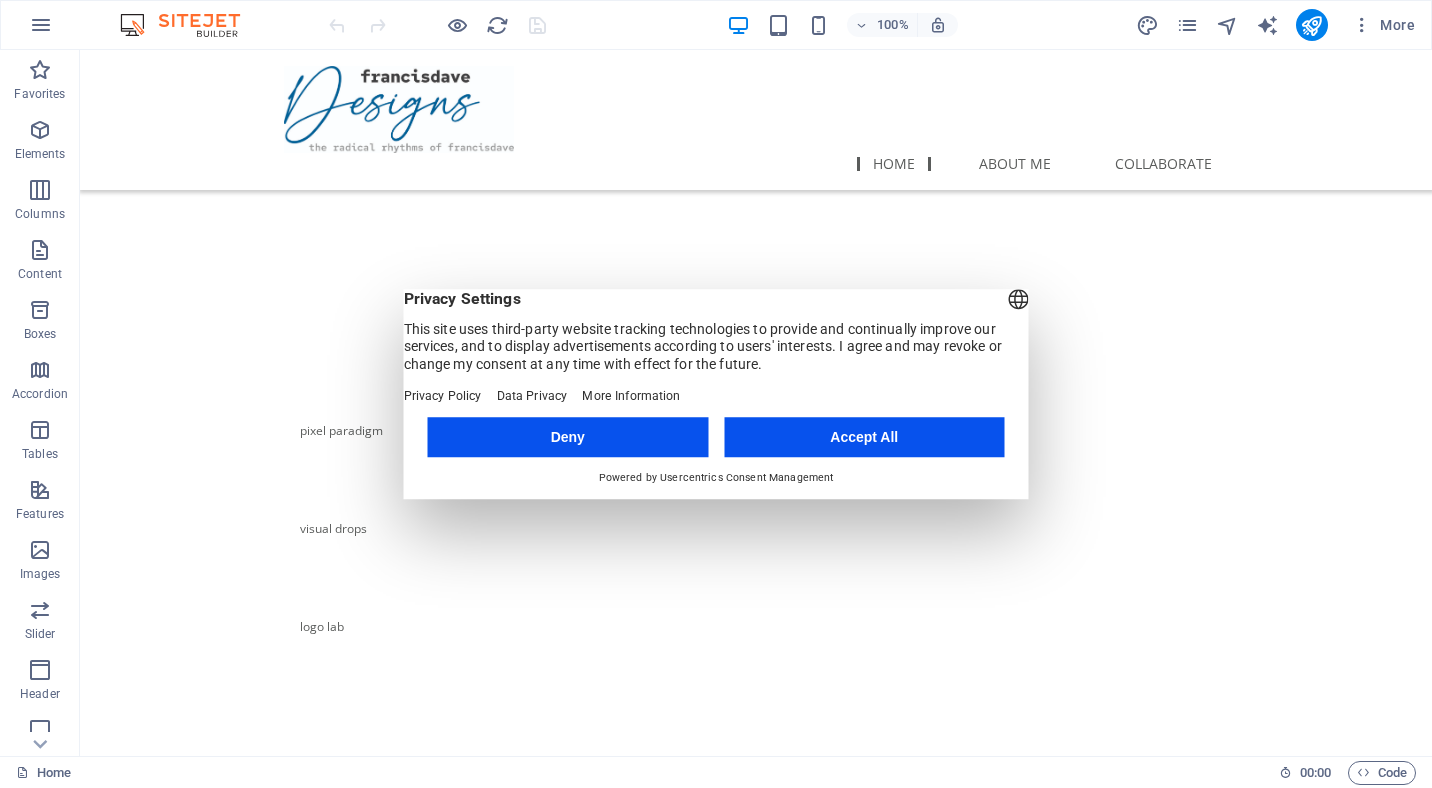 scroll, scrollTop: 0, scrollLeft: 0, axis: both 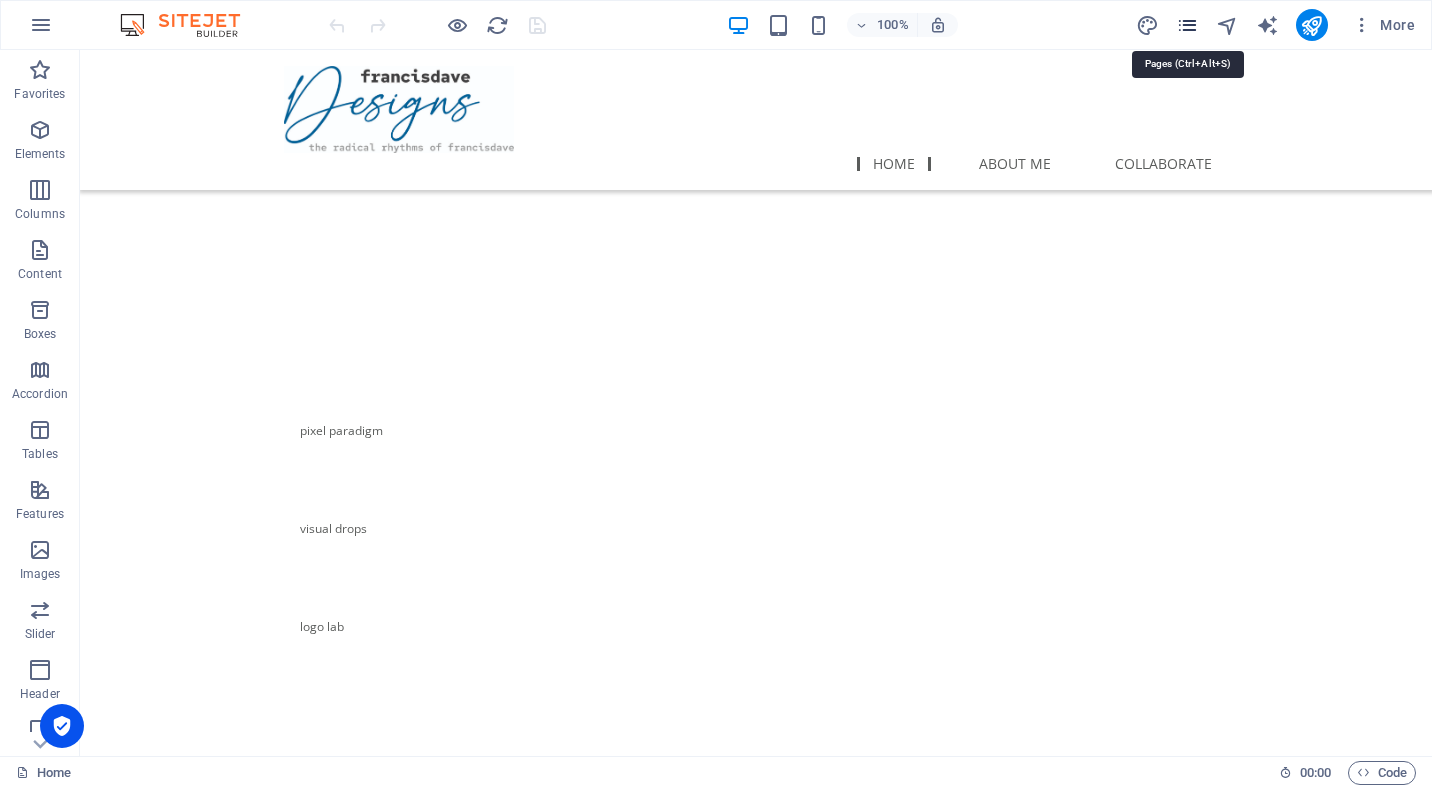 click at bounding box center [1187, 25] 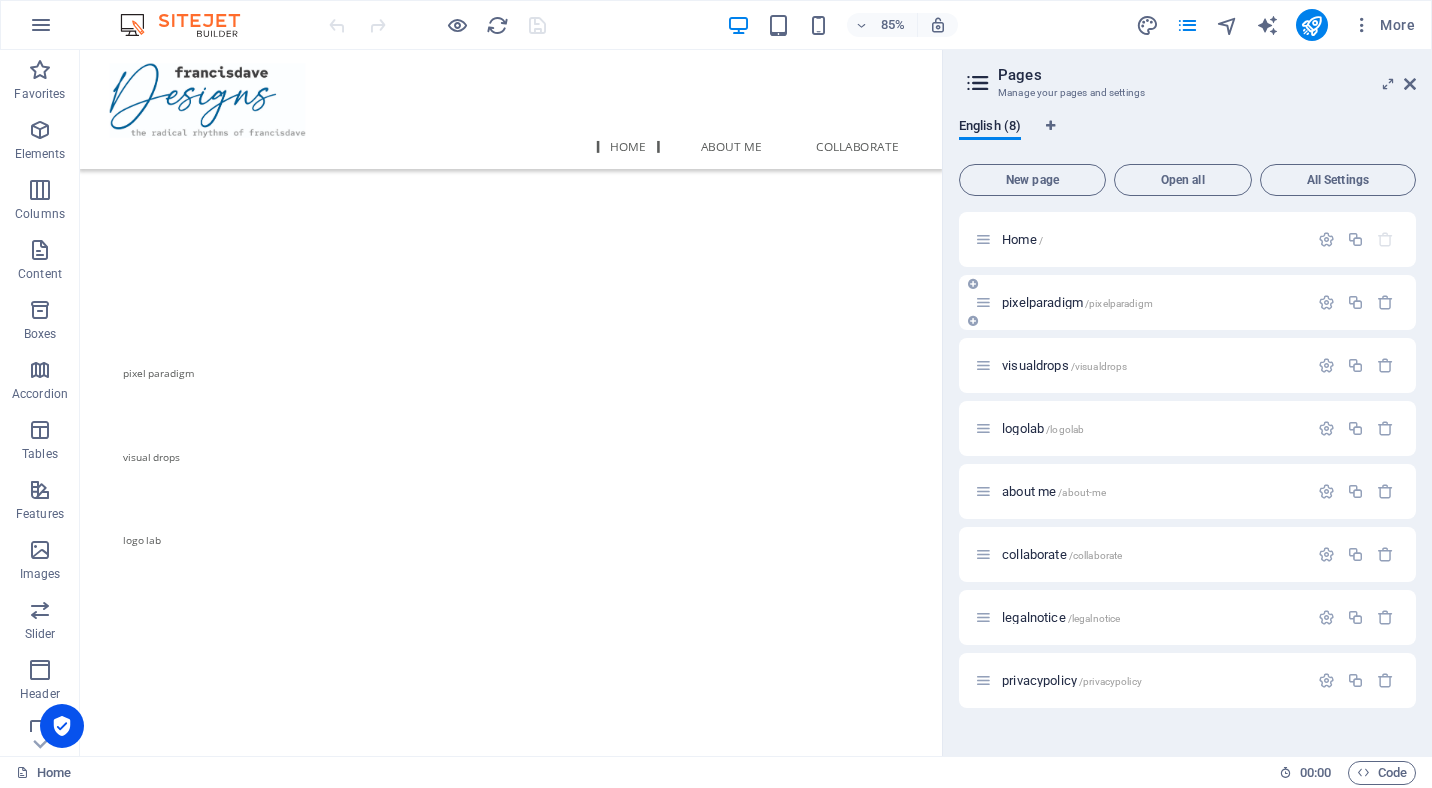 click on "pixelparadigm /pixelparadigm" at bounding box center (1077, 302) 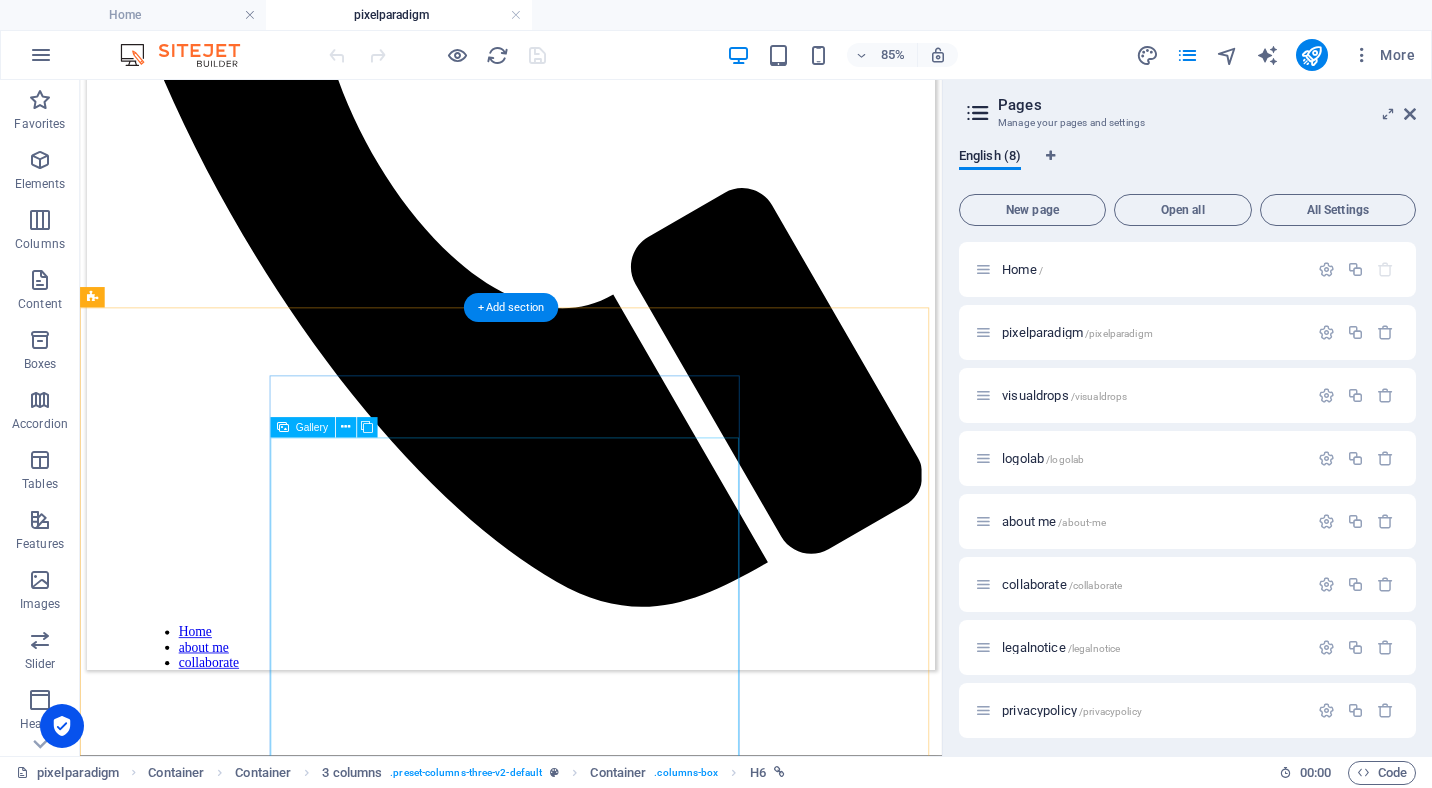 scroll, scrollTop: 1200, scrollLeft: 0, axis: vertical 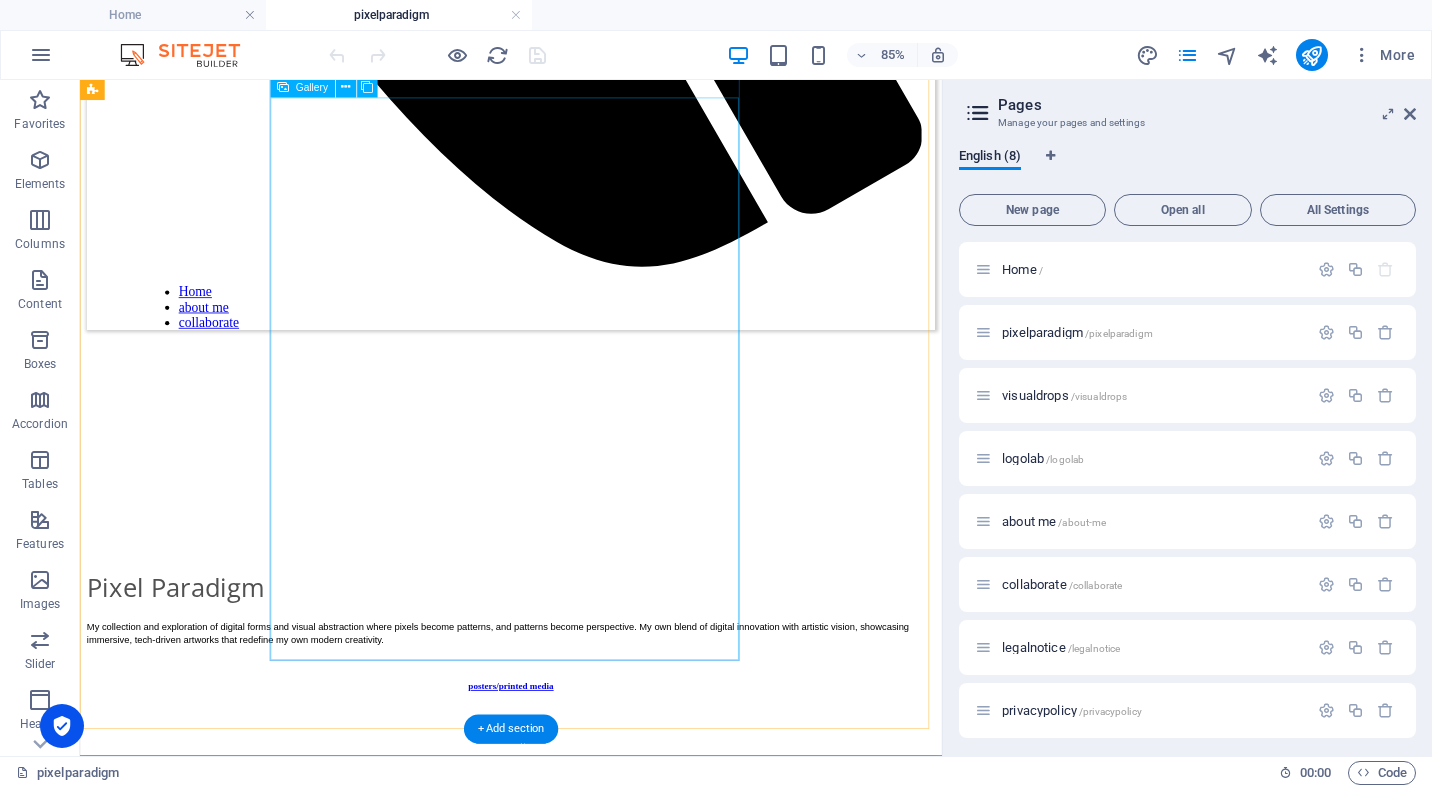 click at bounding box center (587, 4504) 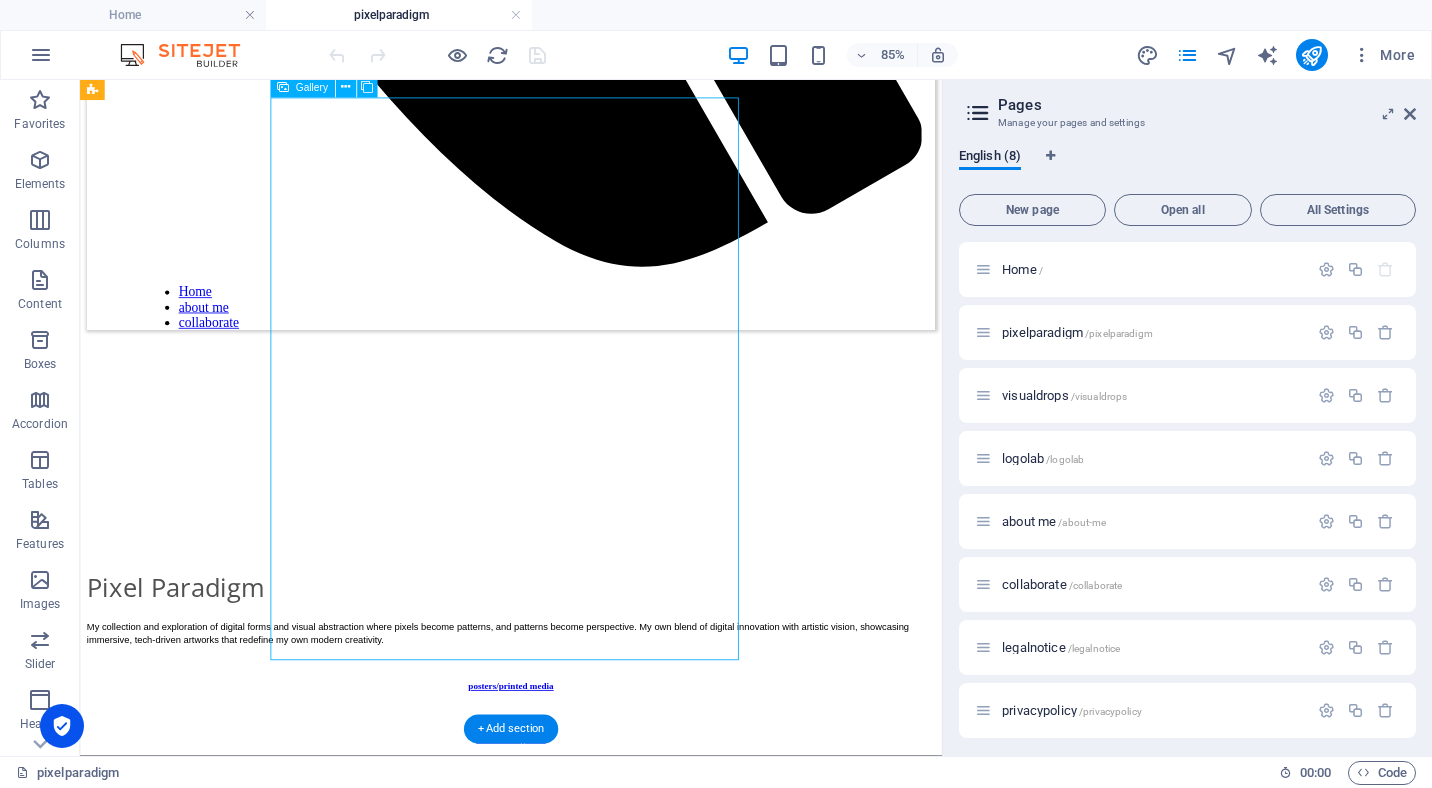 click at bounding box center [587, 4504] 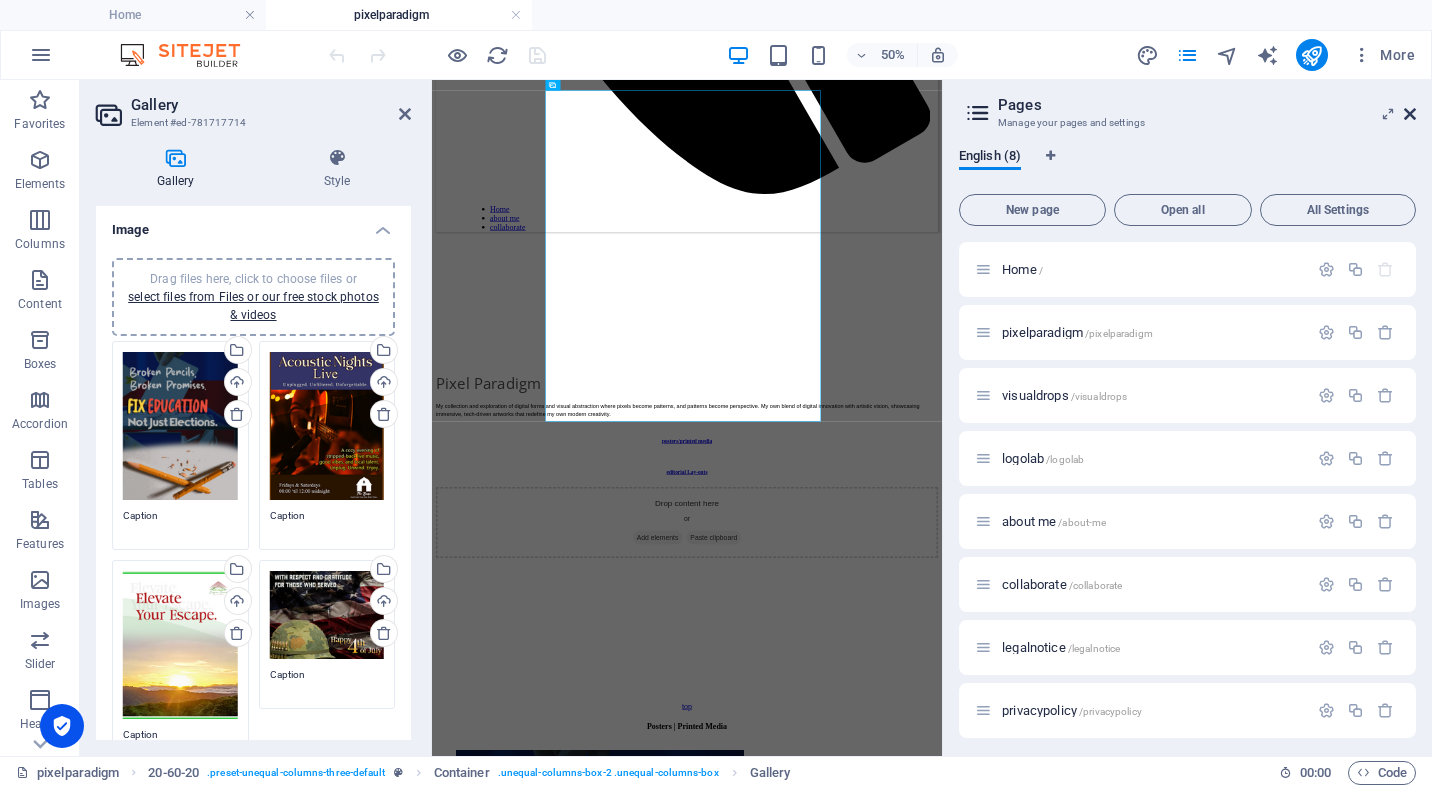 drag, startPoint x: 979, startPoint y: 34, endPoint x: 1413, endPoint y: 114, distance: 441.31168 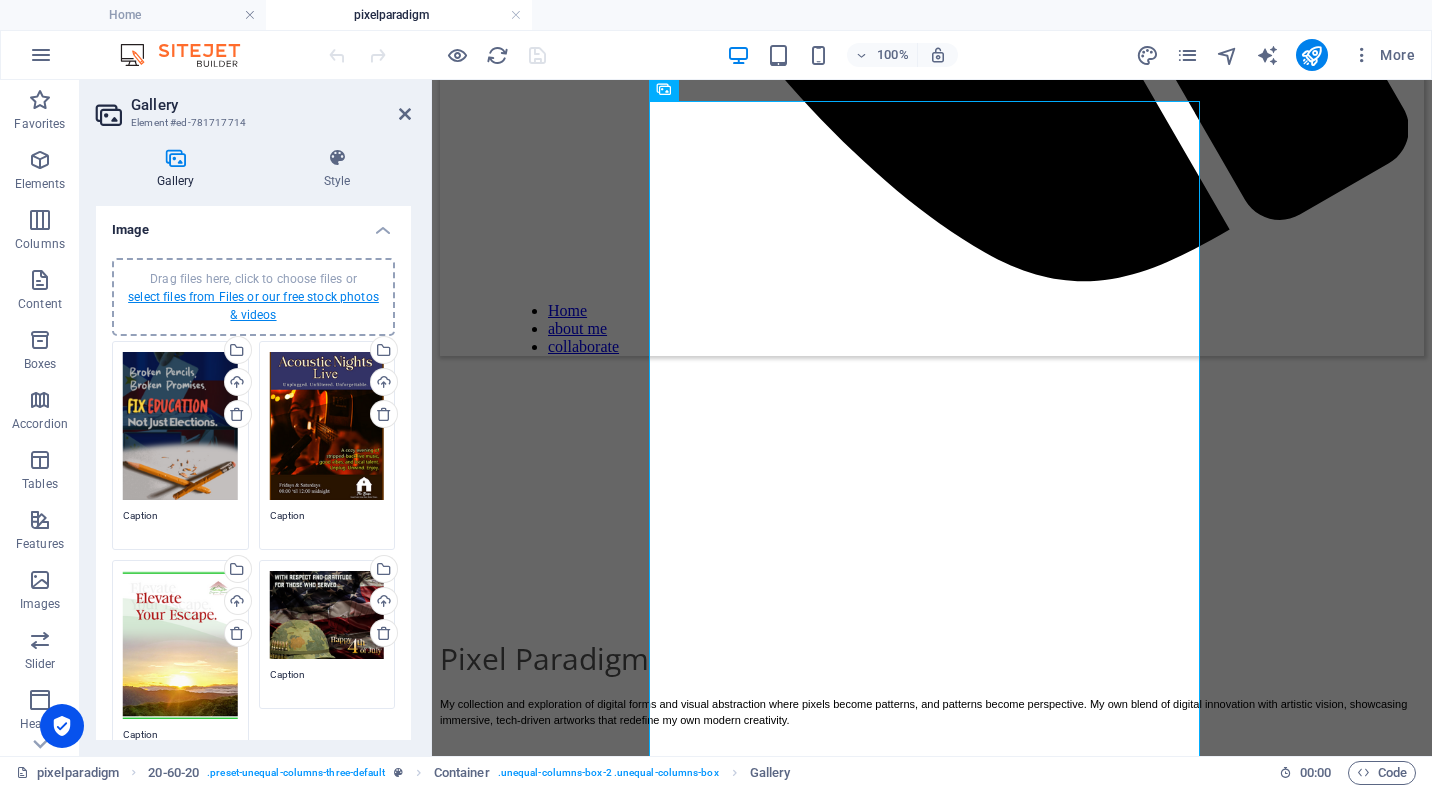 click on "select files from Files or our free stock photos & videos" at bounding box center [253, 306] 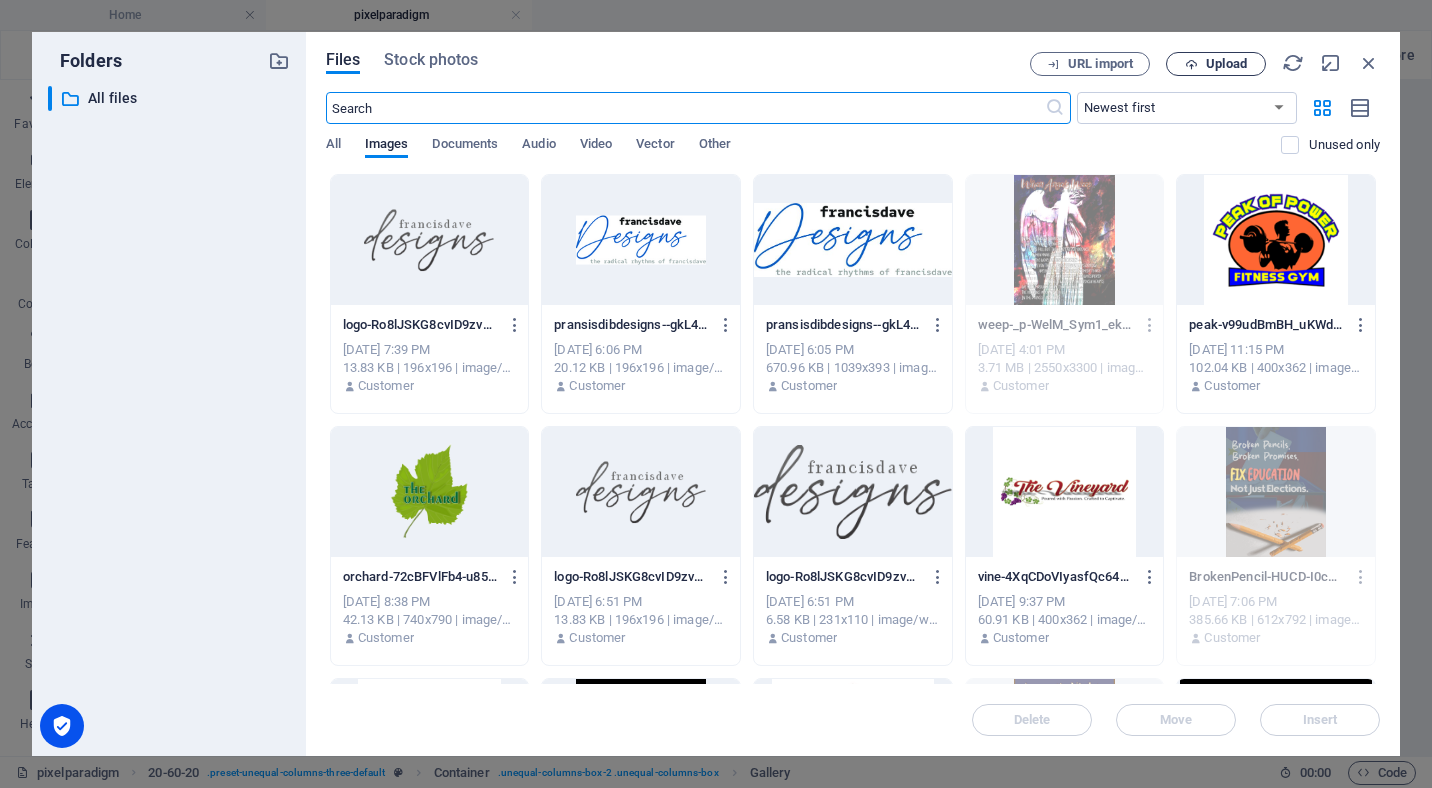 click on "Upload" at bounding box center [1226, 64] 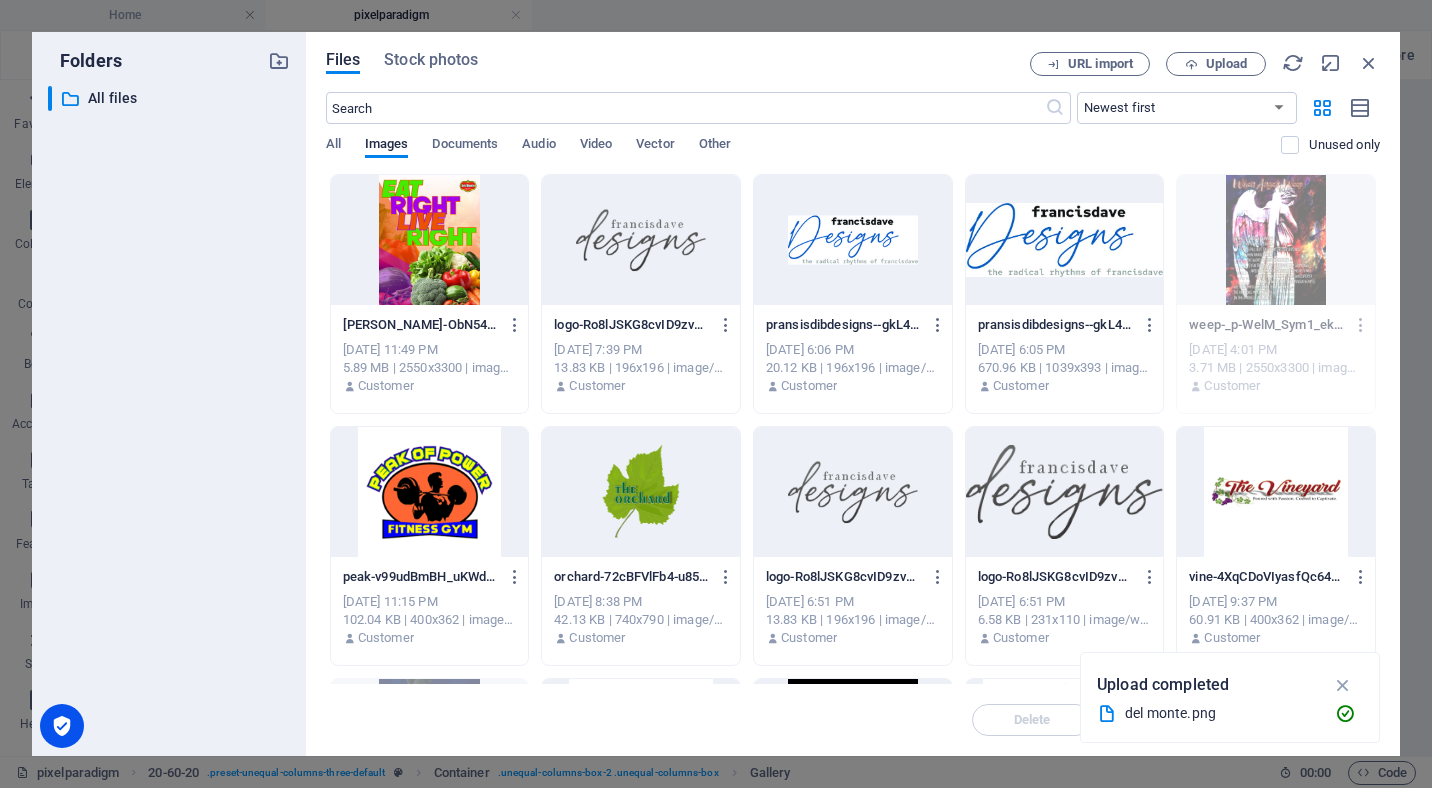 click at bounding box center [430, 240] 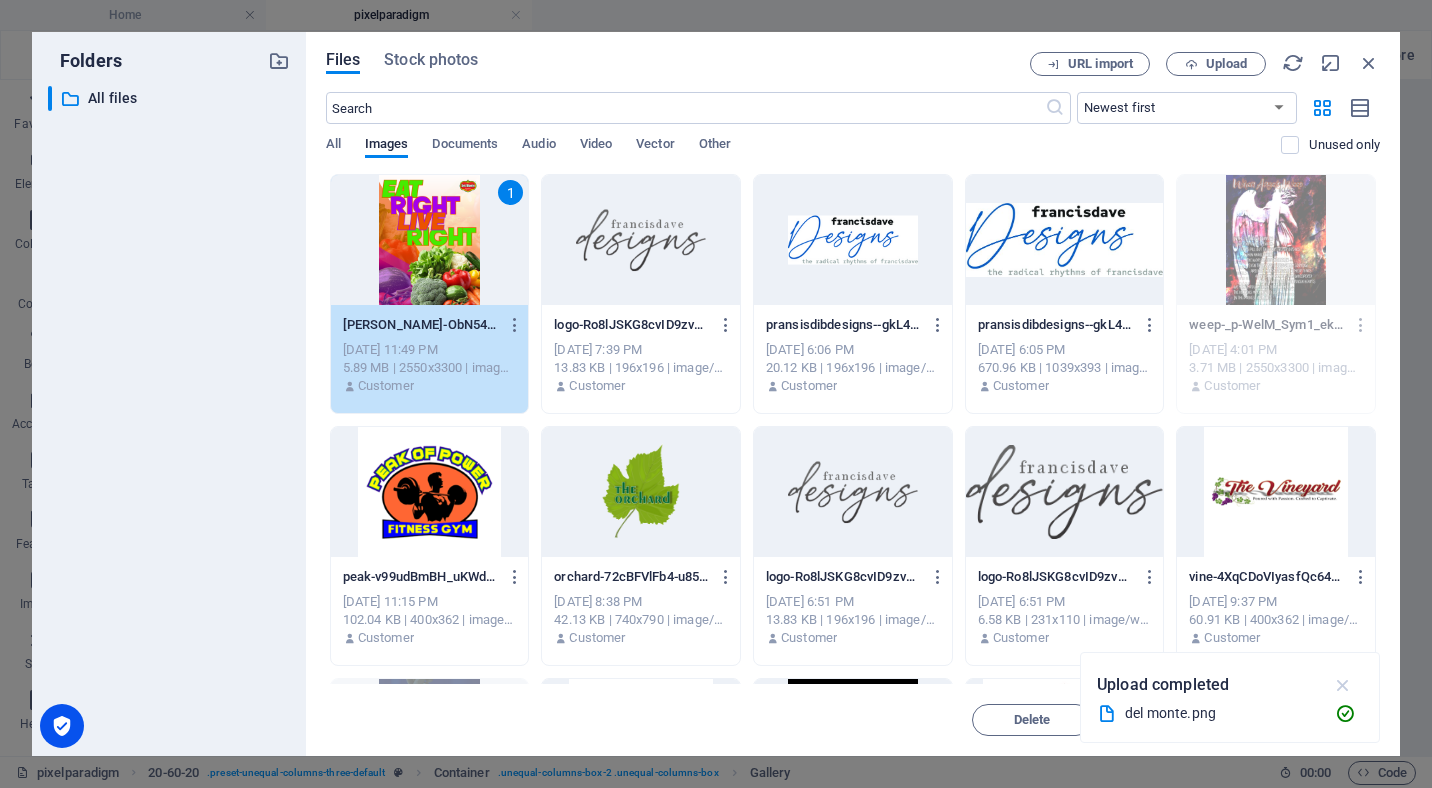 click at bounding box center [1343, 685] 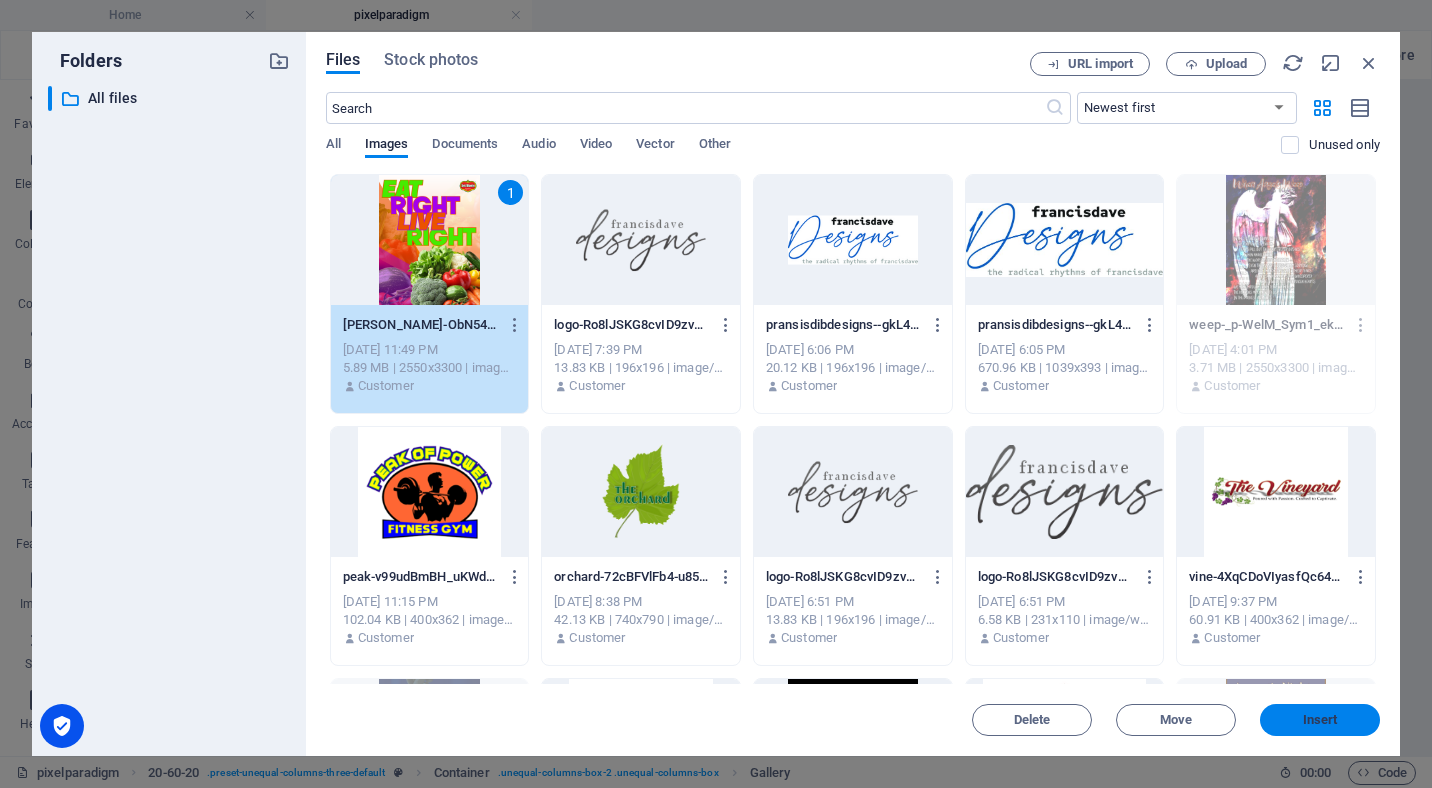 click on "Insert" at bounding box center [1320, 720] 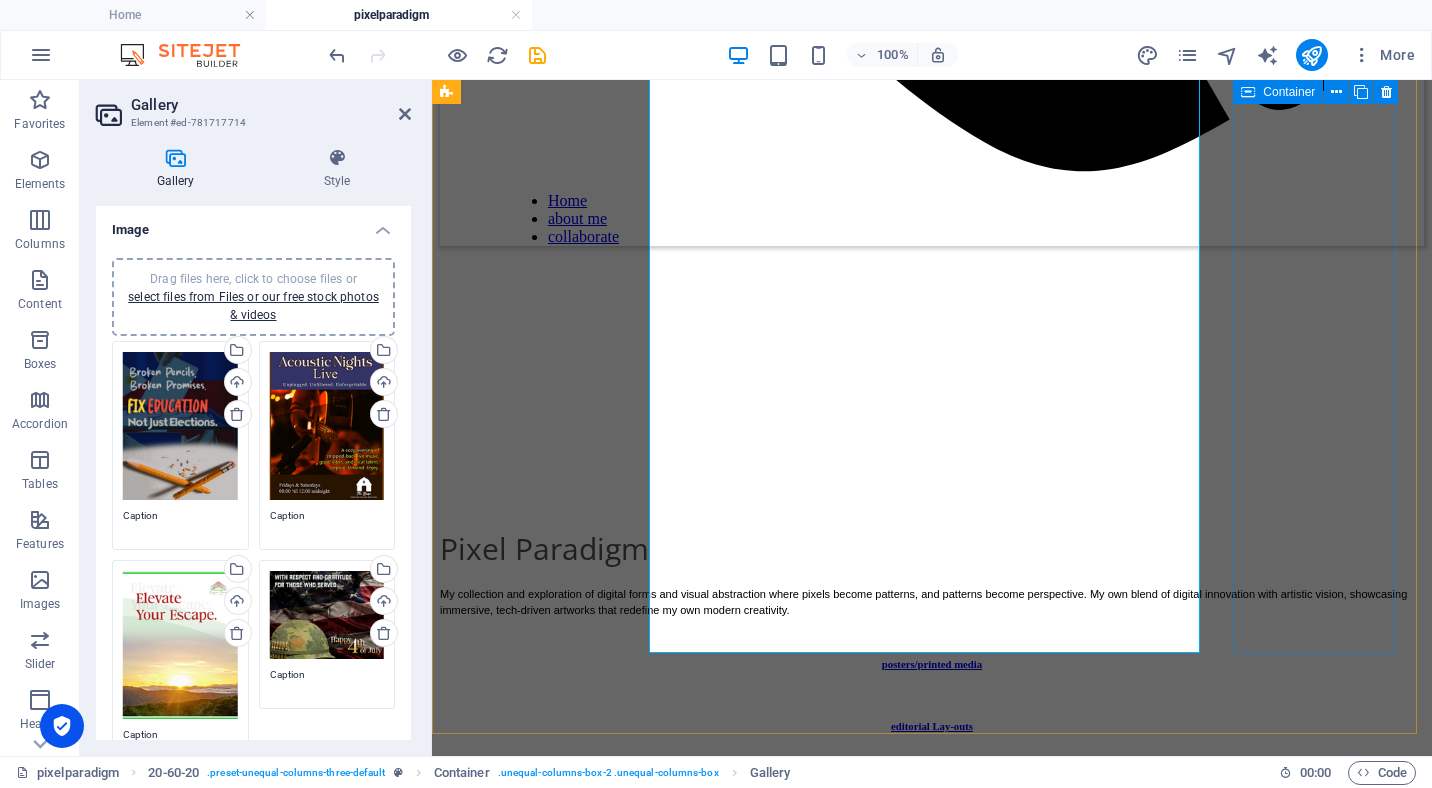 scroll, scrollTop: 1400, scrollLeft: 0, axis: vertical 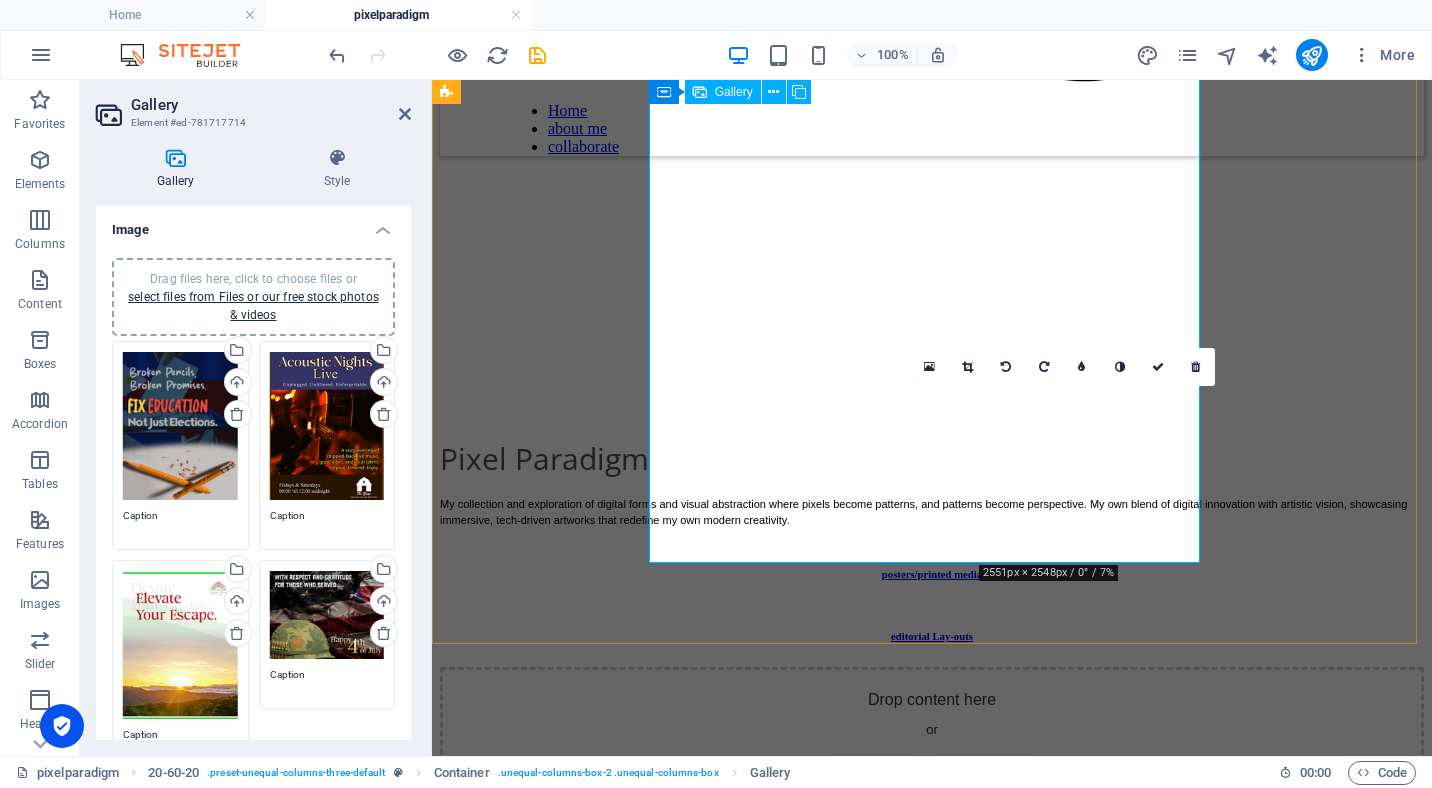 click at bounding box center (622, 7670) 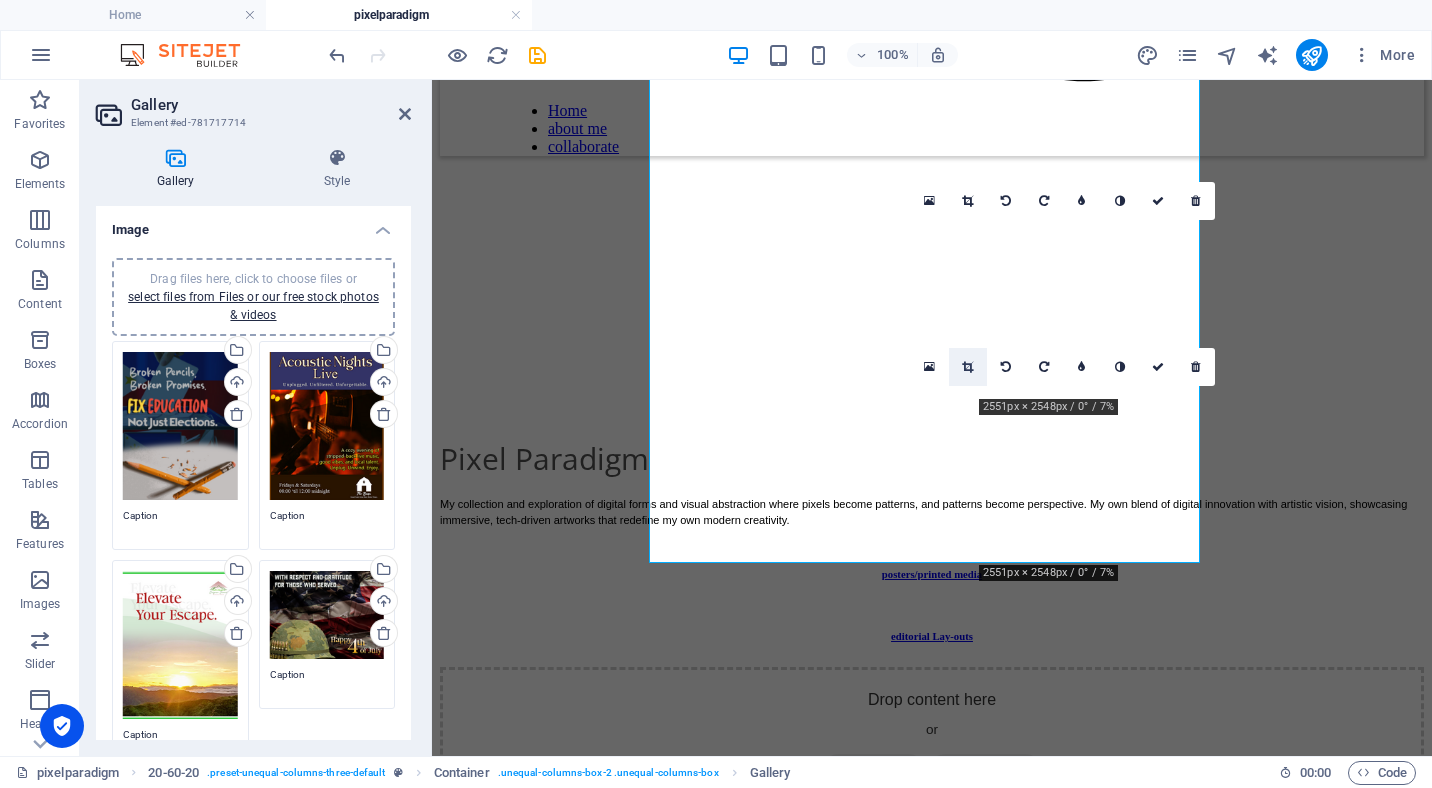 click at bounding box center (967, 367) 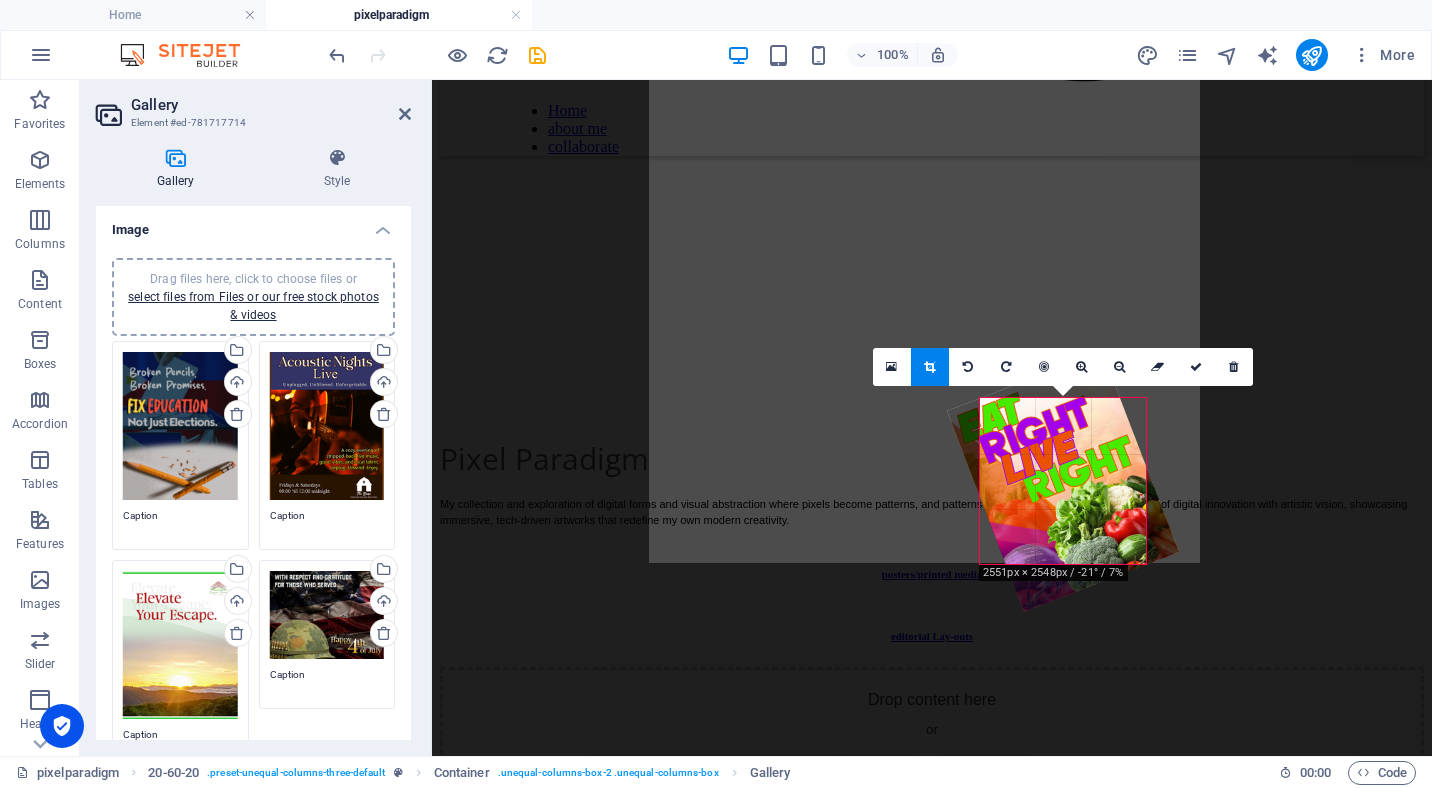 drag, startPoint x: 1050, startPoint y: 450, endPoint x: 1055, endPoint y: 471, distance: 21.587032 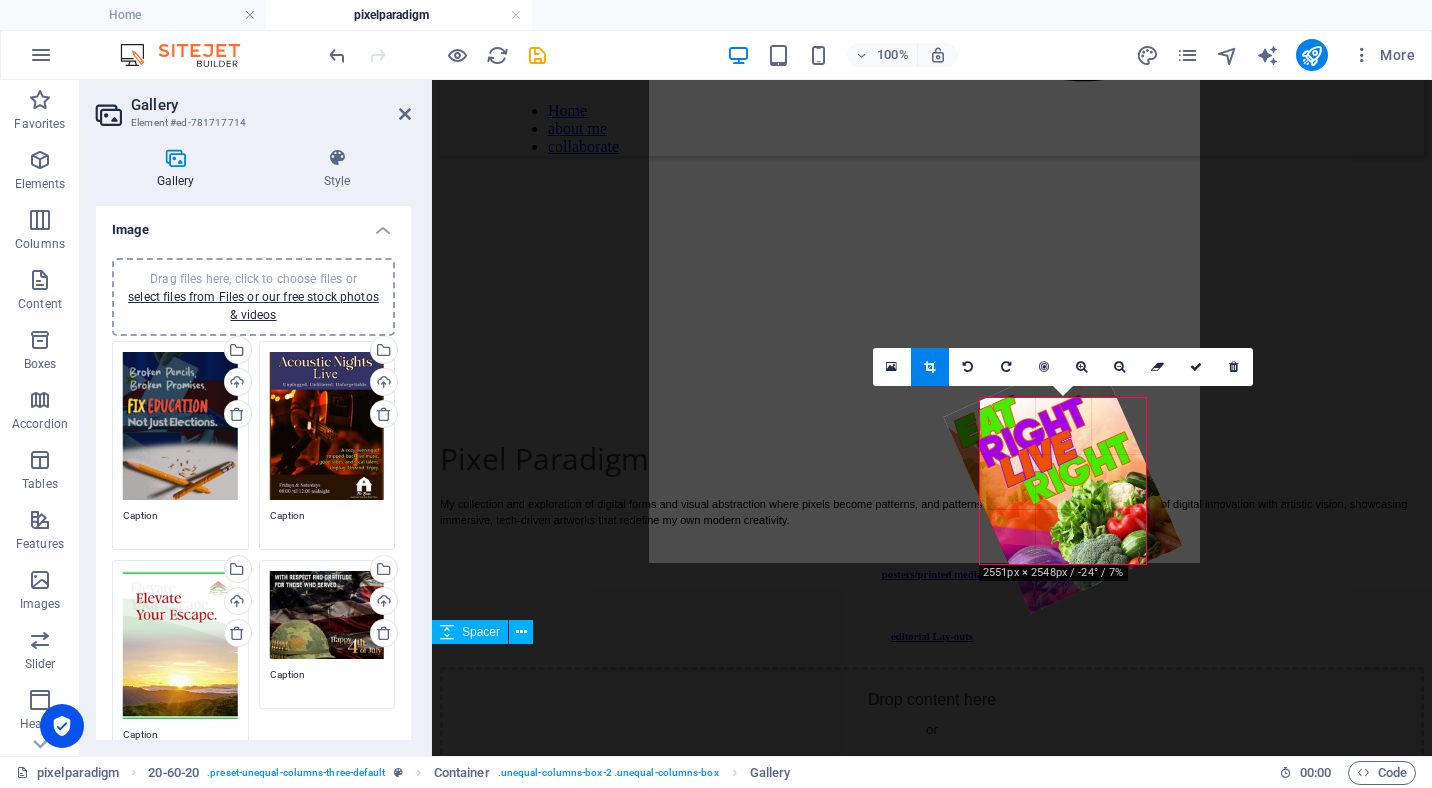 click at bounding box center (932, 8150) 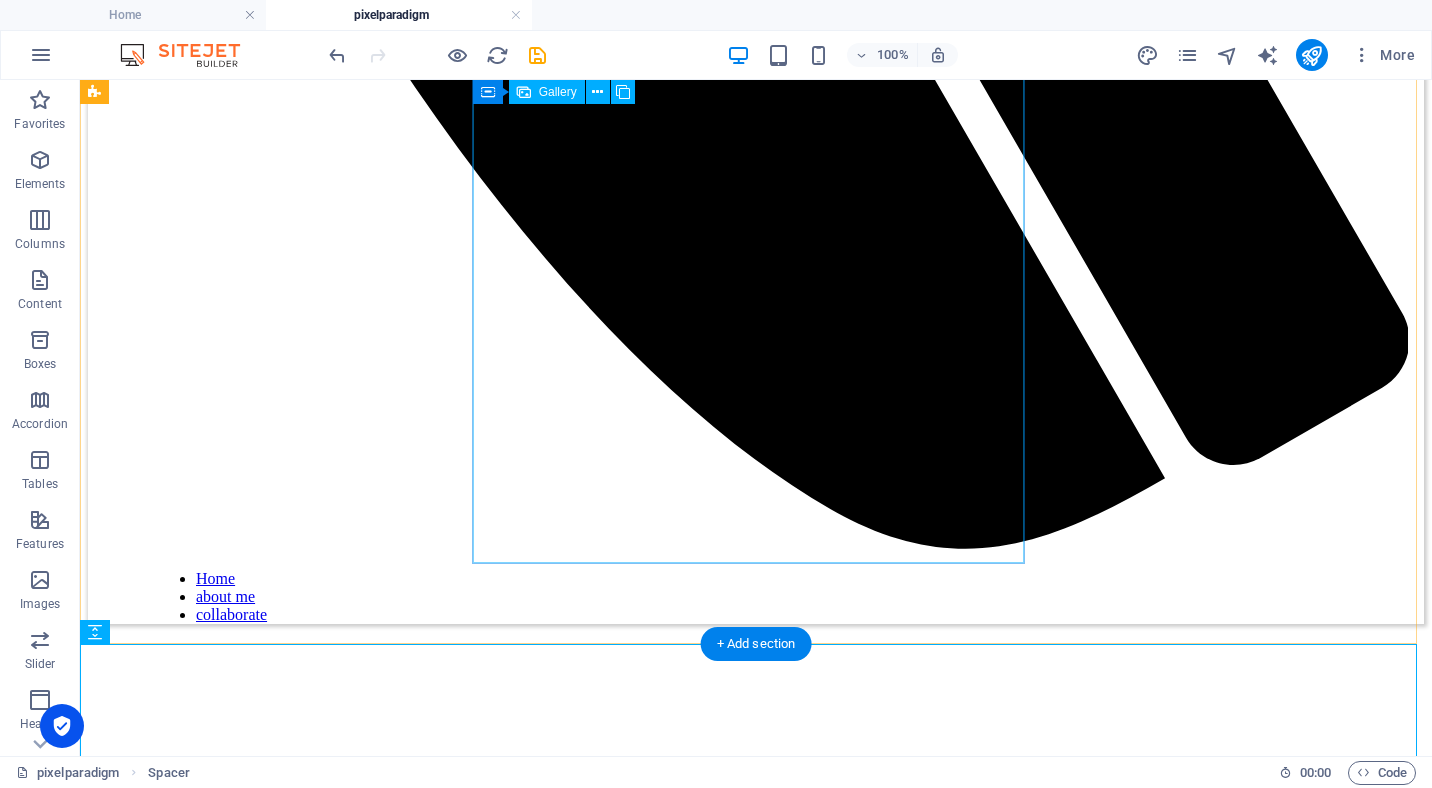 click at bounding box center [322, 8121] 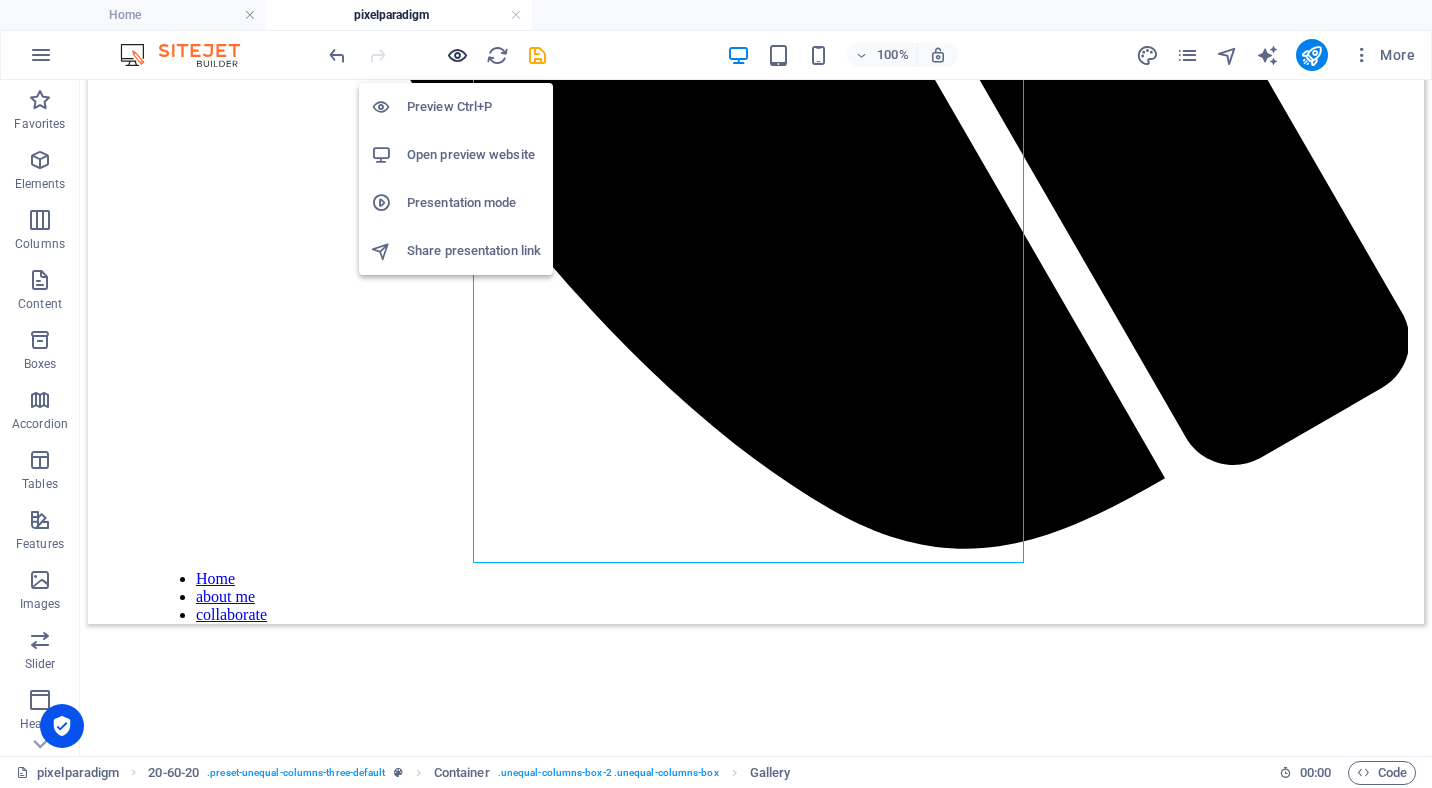 click at bounding box center (457, 55) 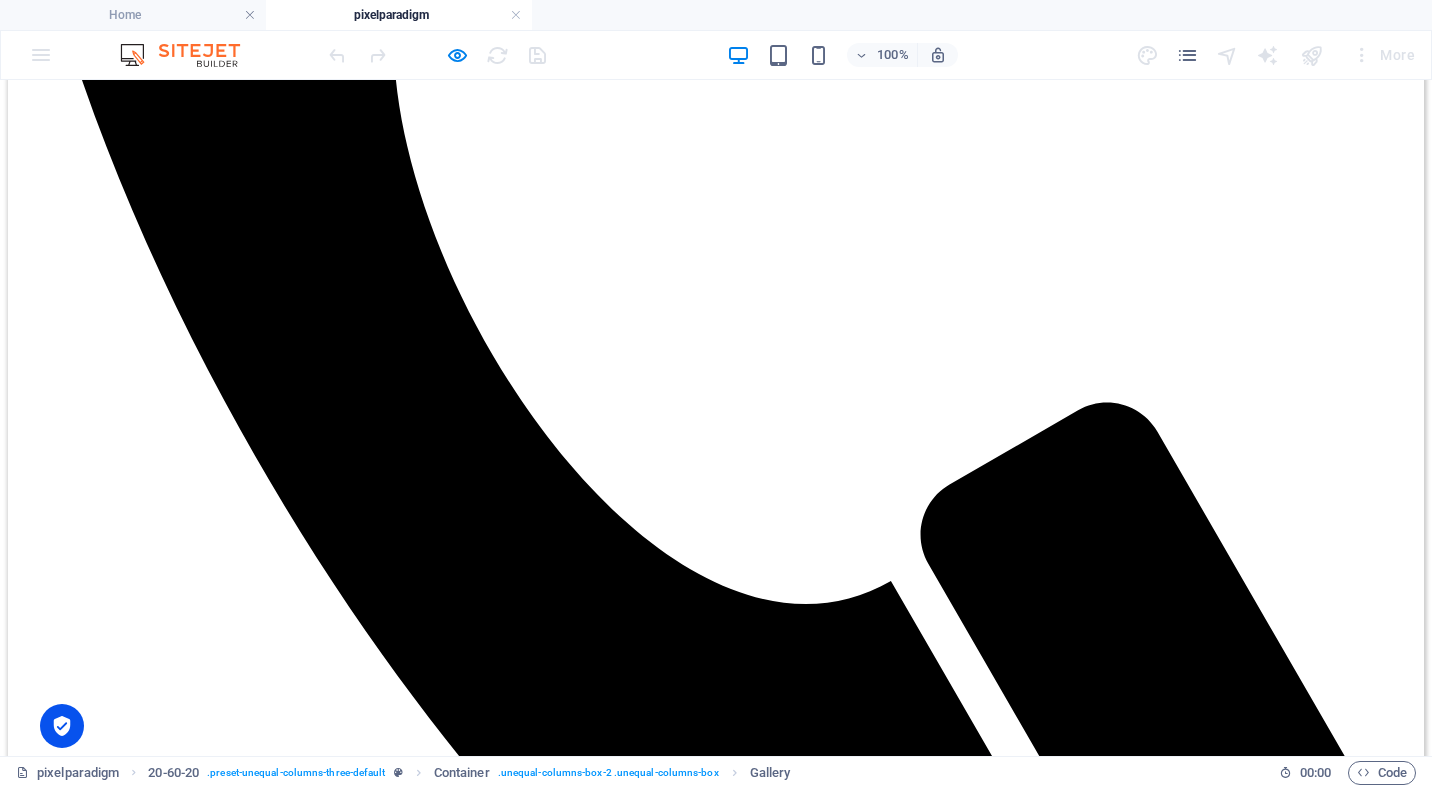 scroll, scrollTop: 1143, scrollLeft: 0, axis: vertical 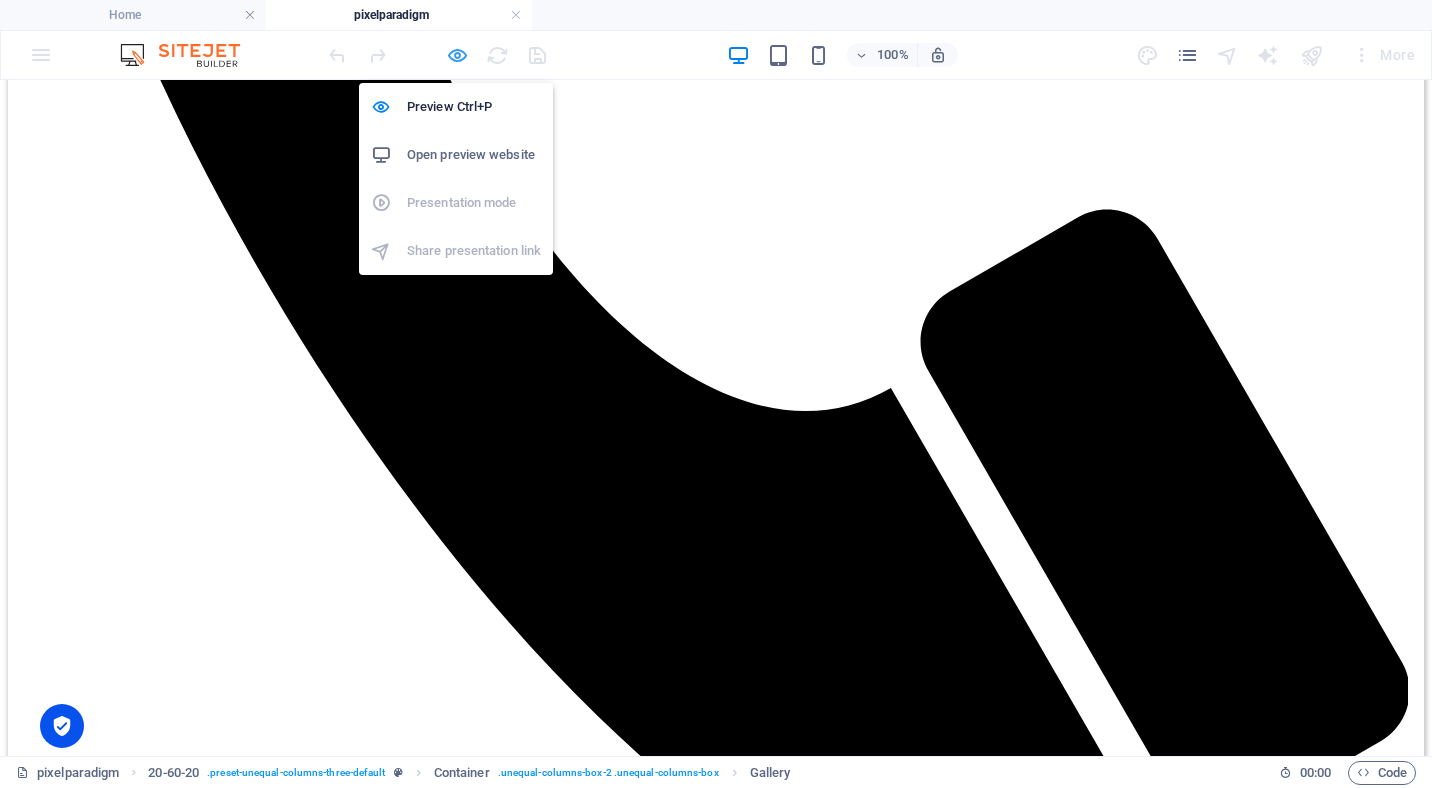 click at bounding box center (457, 55) 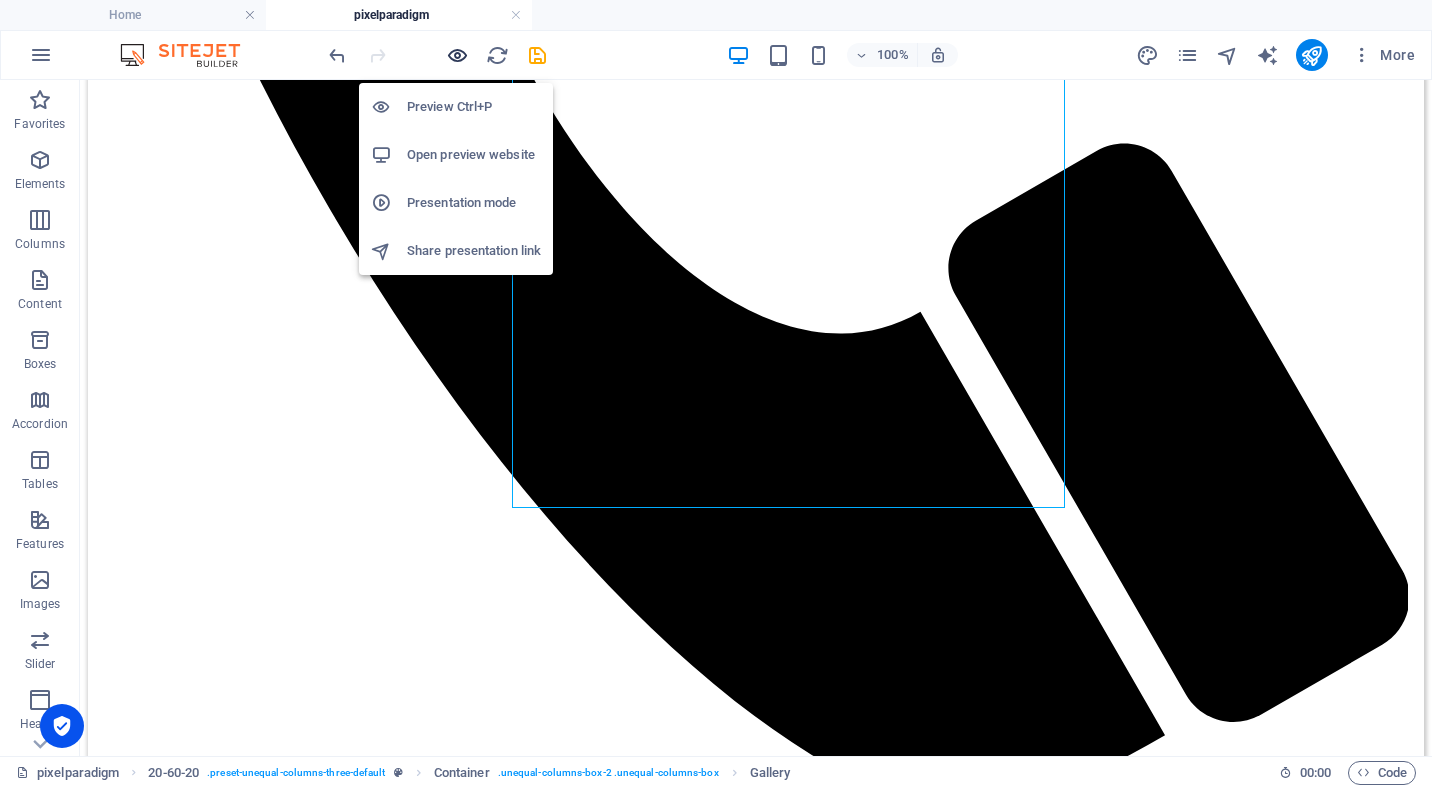 scroll, scrollTop: 1300, scrollLeft: 0, axis: vertical 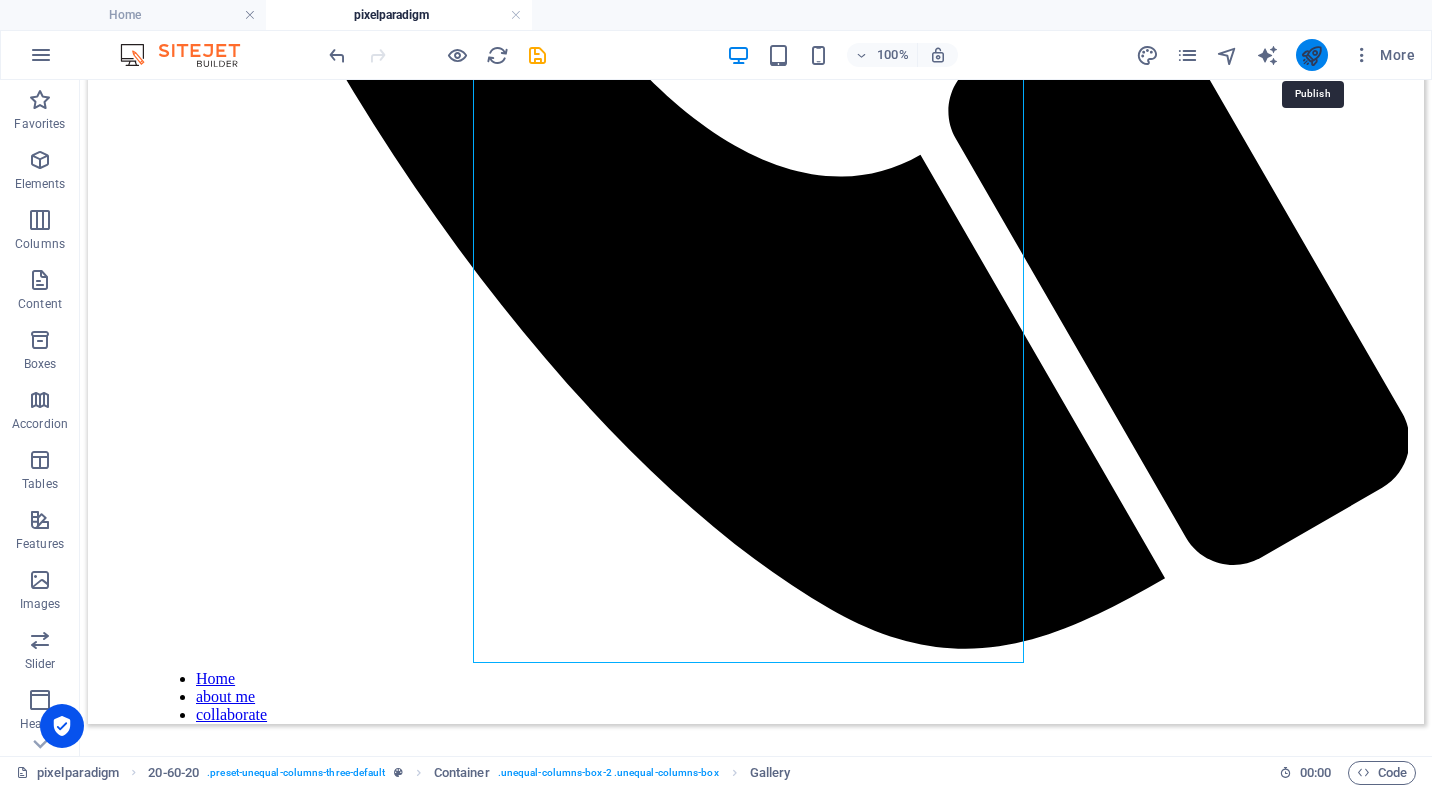 click at bounding box center [1311, 55] 